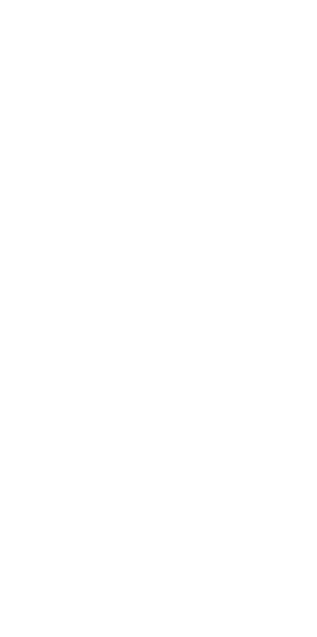 scroll, scrollTop: 0, scrollLeft: 0, axis: both 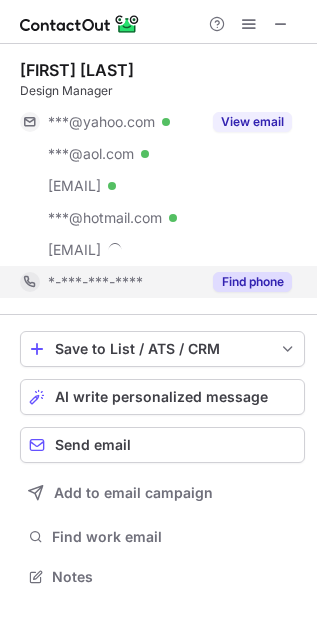 click on "Find phone" at bounding box center [246, 282] 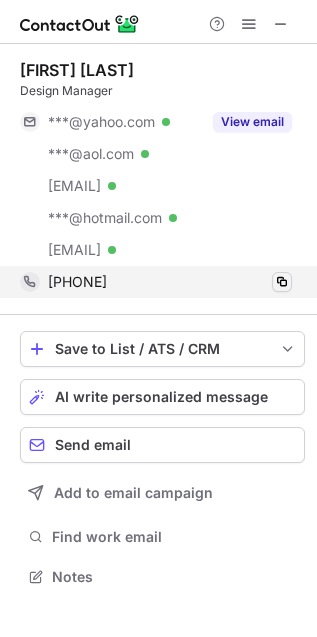 click at bounding box center [282, 282] 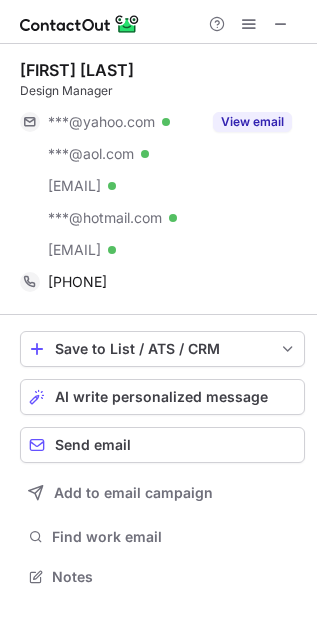 type 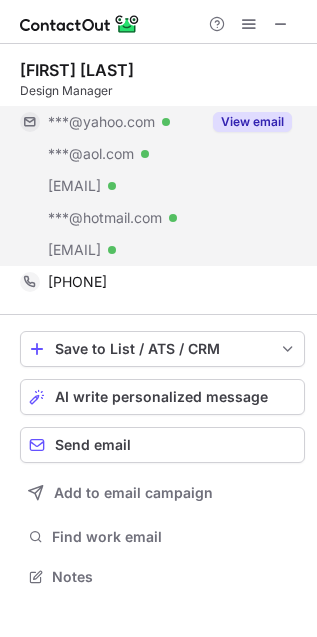 click on "View email" at bounding box center (252, 122) 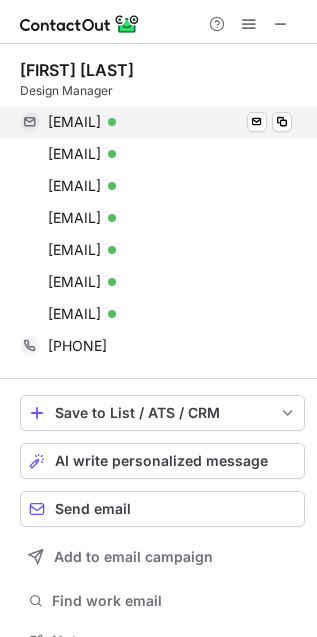 scroll, scrollTop: 10, scrollLeft: 10, axis: both 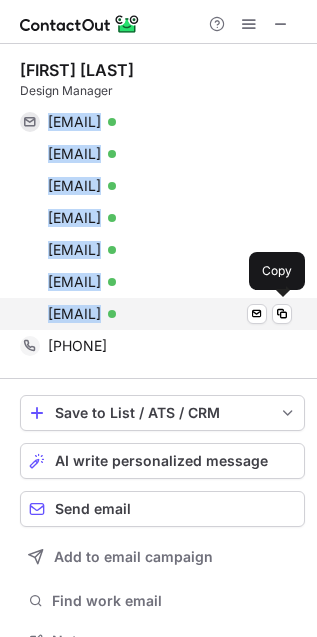 drag, startPoint x: 41, startPoint y: 119, endPoint x: 227, endPoint y: 308, distance: 265.17352 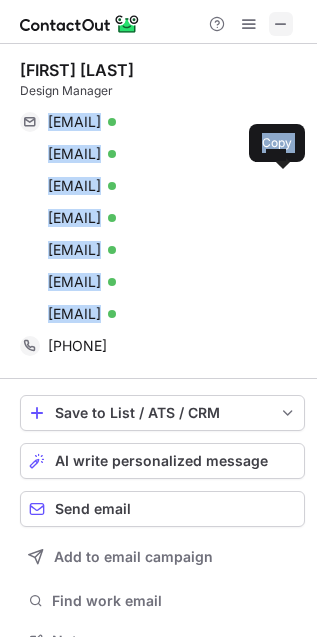 click at bounding box center [281, 24] 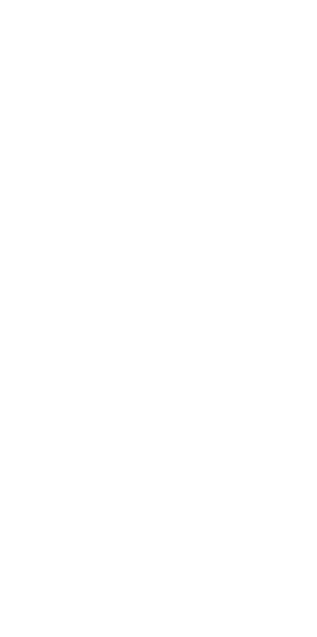 scroll, scrollTop: 0, scrollLeft: 0, axis: both 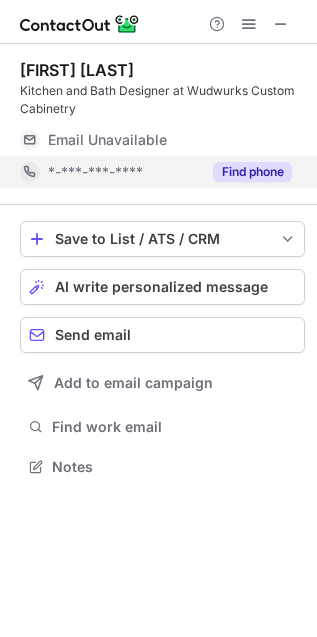 click on "Find phone" at bounding box center (252, 172) 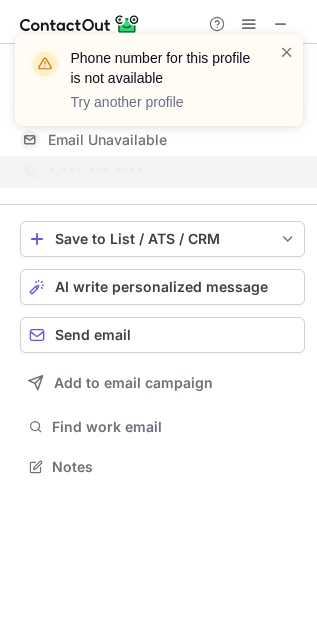 click on "Phone number for this profile is not available Try another profile" at bounding box center [159, 88] 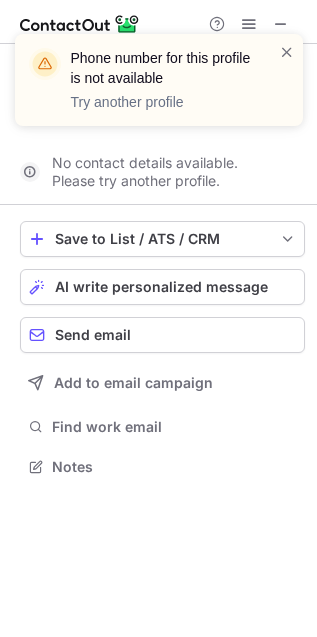 scroll, scrollTop: 421, scrollLeft: 317, axis: both 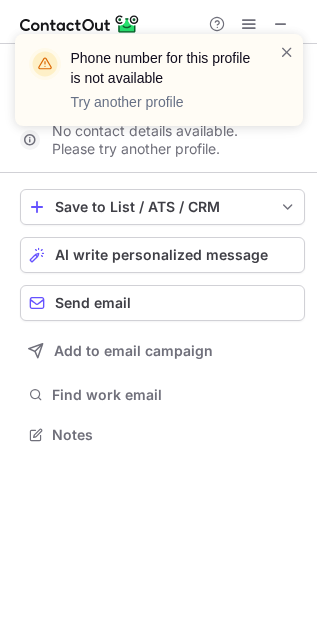 click on "Phone number for this profile is not available Try another profile" at bounding box center (159, 88) 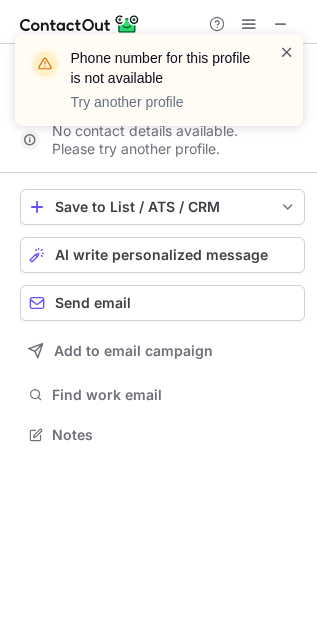 click at bounding box center [287, 52] 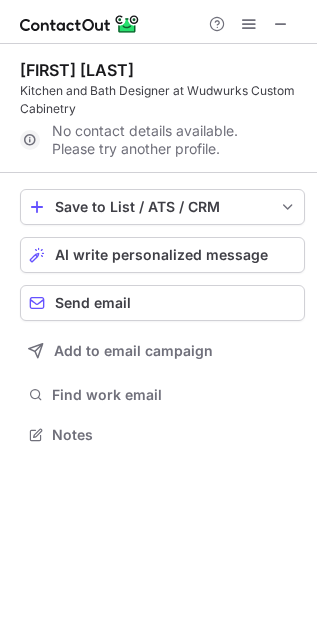 click on "Phone number for this profile is not available Try another profile" at bounding box center [159, 88] 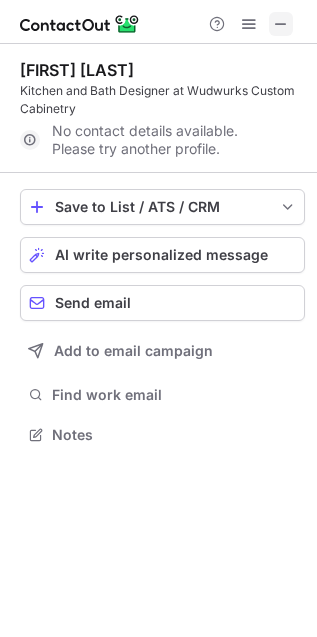 click at bounding box center (281, 24) 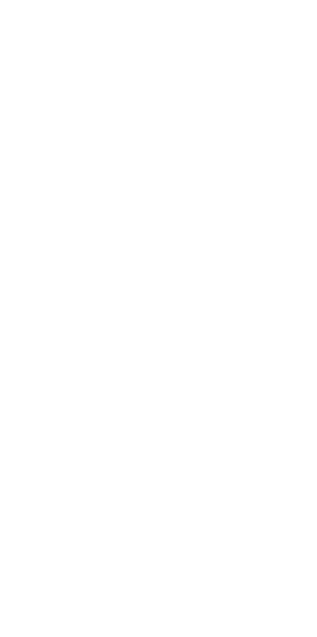scroll, scrollTop: 0, scrollLeft: 0, axis: both 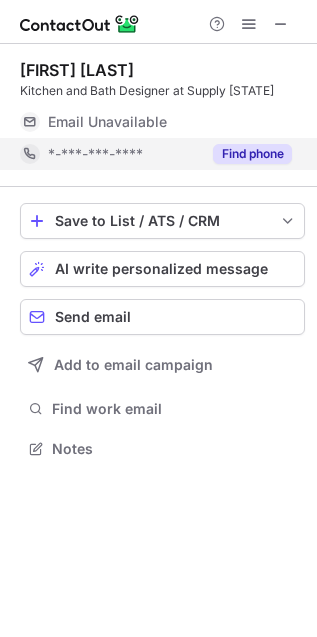 click on "Find phone" at bounding box center (252, 154) 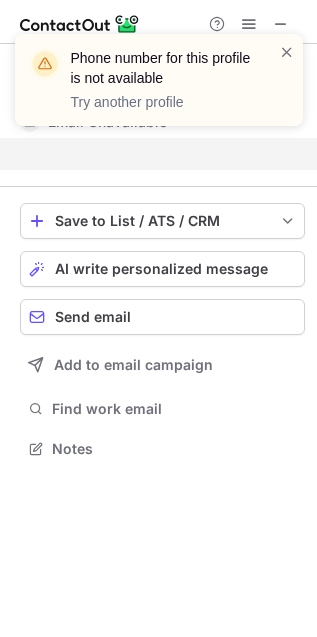 click on "Phone number for this profile is not available Try another profile" at bounding box center [159, 88] 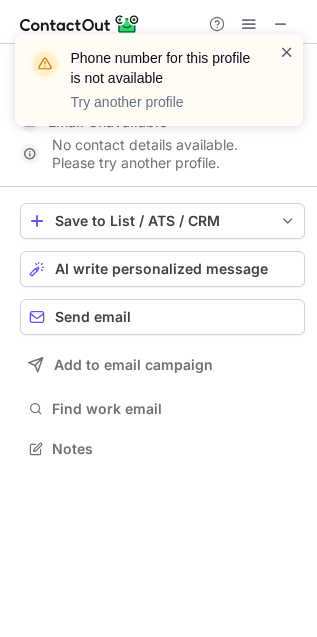 click at bounding box center (287, 52) 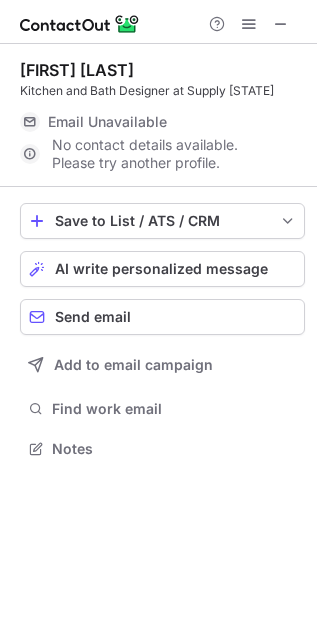 click on "Phone number for this profile is not available Try another profile" at bounding box center [159, 88] 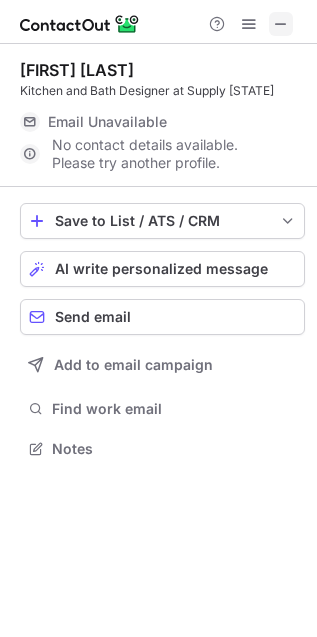 click at bounding box center [281, 24] 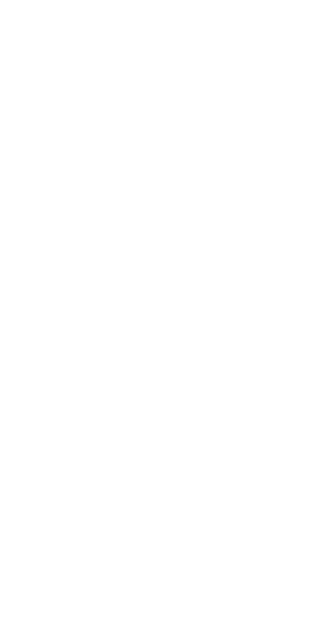 scroll, scrollTop: 0, scrollLeft: 0, axis: both 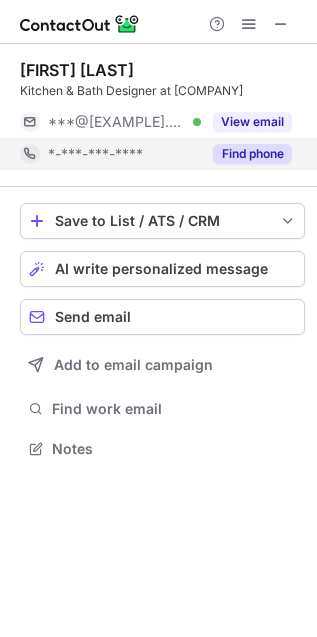 click on "Find phone" at bounding box center (252, 154) 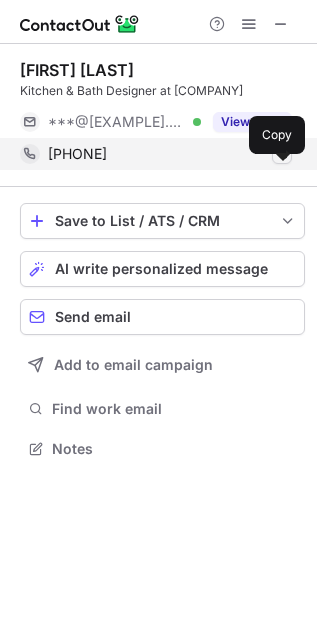 click at bounding box center [282, 154] 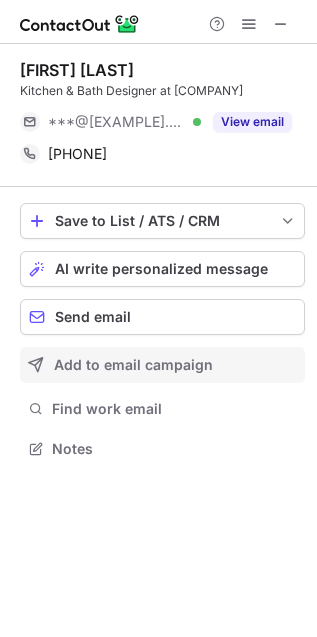 type 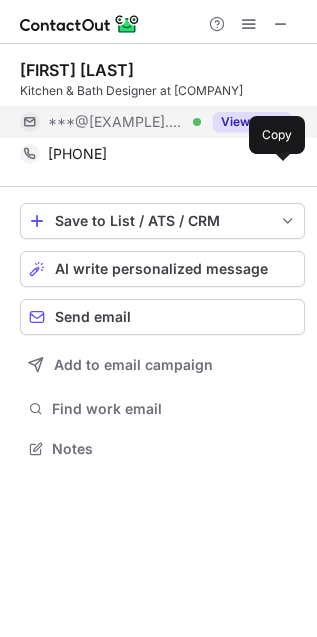 click on "View email" at bounding box center [252, 122] 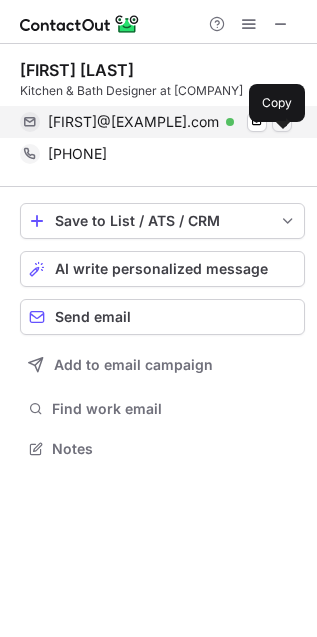 click at bounding box center (282, 122) 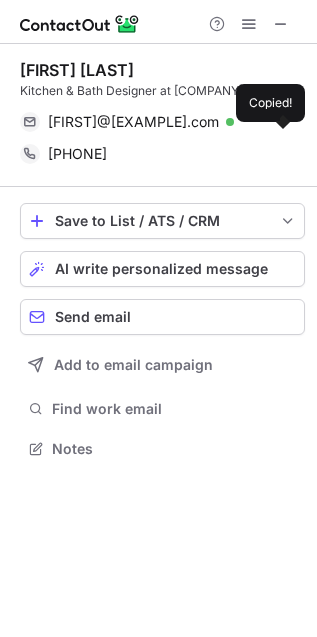 type 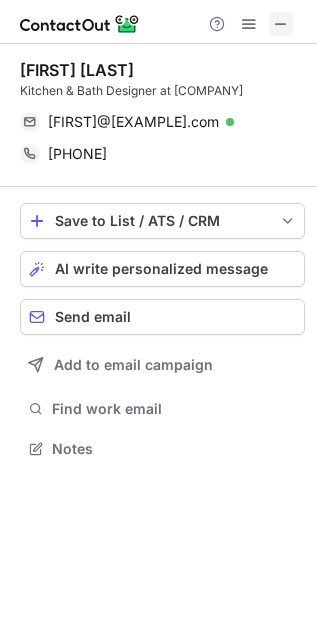 click at bounding box center [281, 24] 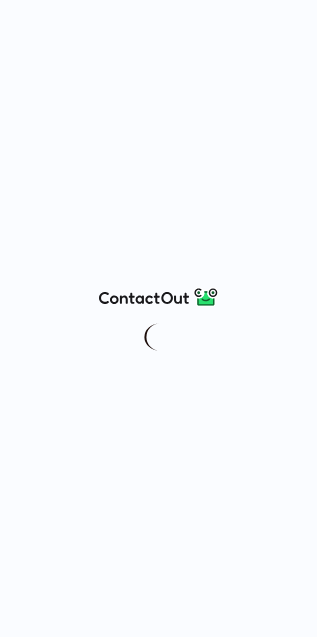 scroll, scrollTop: 0, scrollLeft: 0, axis: both 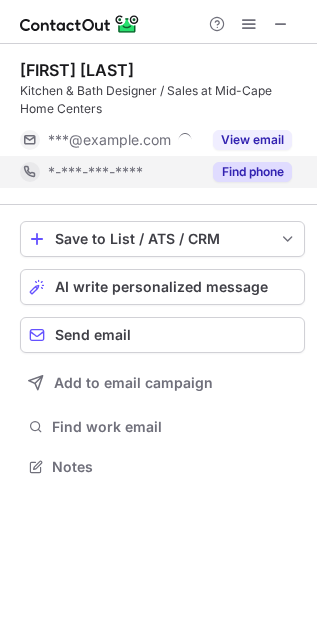 click on "Find phone" at bounding box center [252, 172] 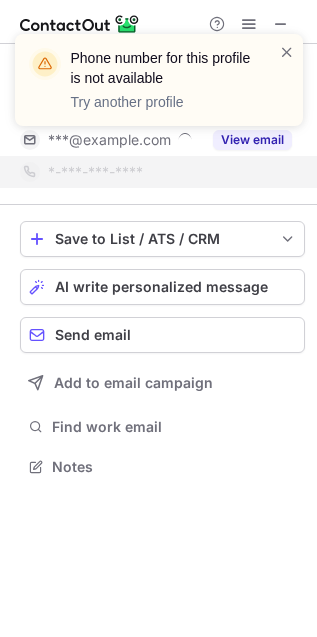 click on "Phone number for this profile is not available Try another profile" at bounding box center (159, 88) 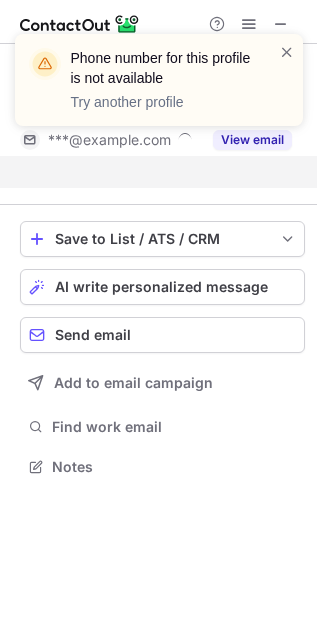 scroll, scrollTop: 421, scrollLeft: 317, axis: both 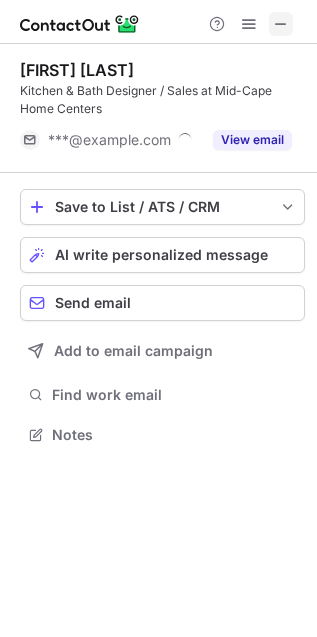 click at bounding box center [281, 24] 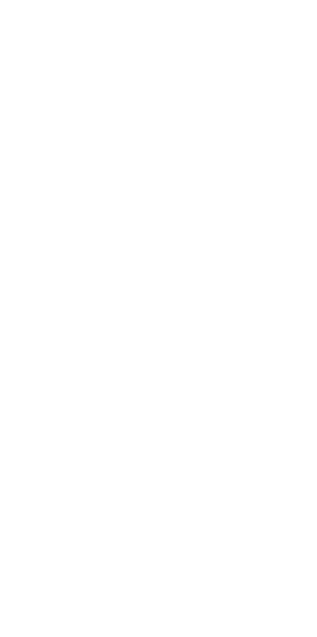 scroll, scrollTop: 0, scrollLeft: 0, axis: both 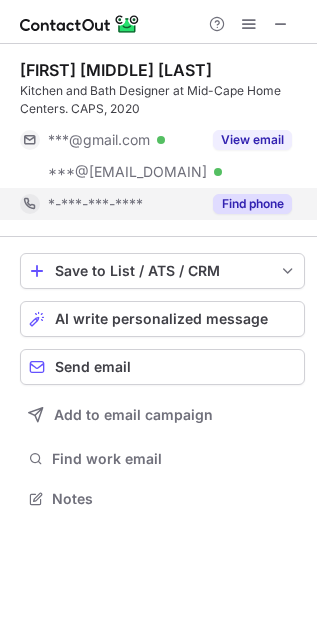 click on "Find phone" at bounding box center [252, 204] 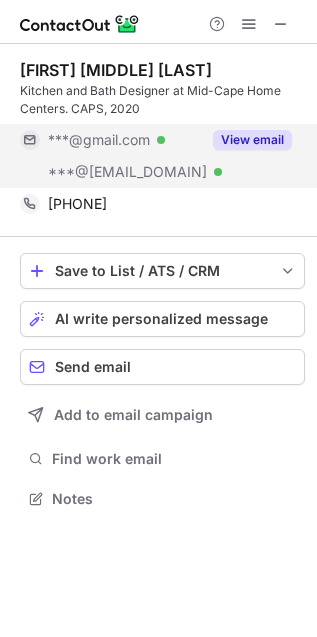 click on "View email" at bounding box center (252, 140) 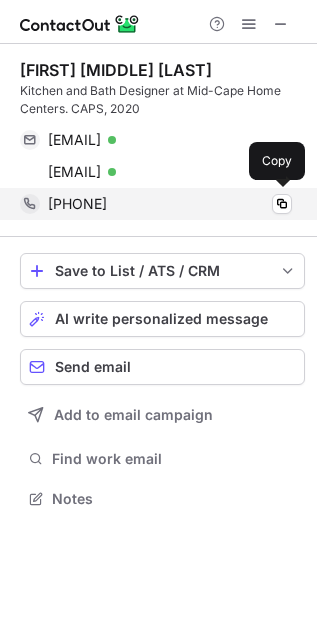 drag, startPoint x: 50, startPoint y: 127, endPoint x: 145, endPoint y: 200, distance: 119.80818 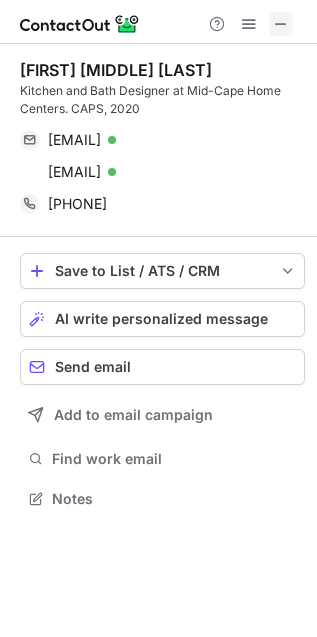 click at bounding box center [281, 24] 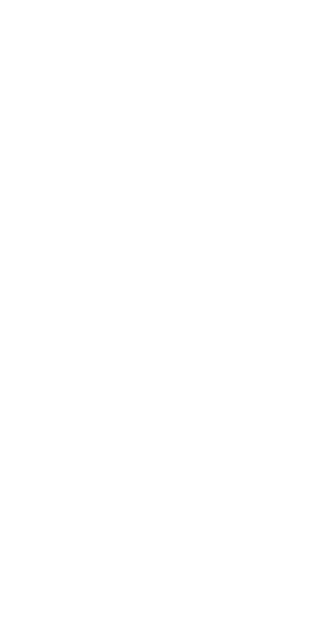 scroll, scrollTop: 0, scrollLeft: 0, axis: both 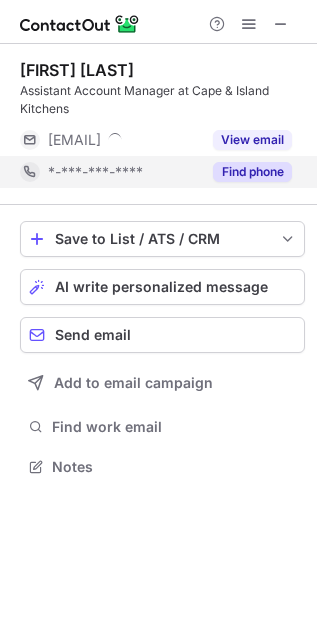click on "Find phone" at bounding box center [246, 172] 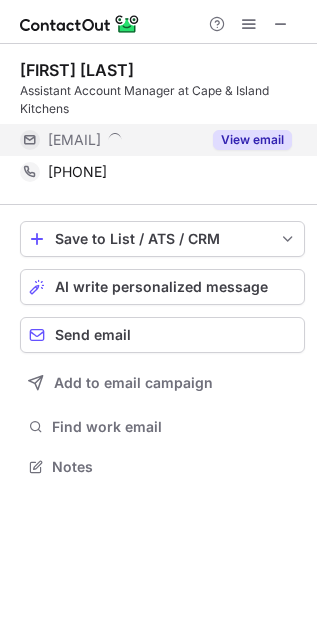 click on "View email" at bounding box center [252, 140] 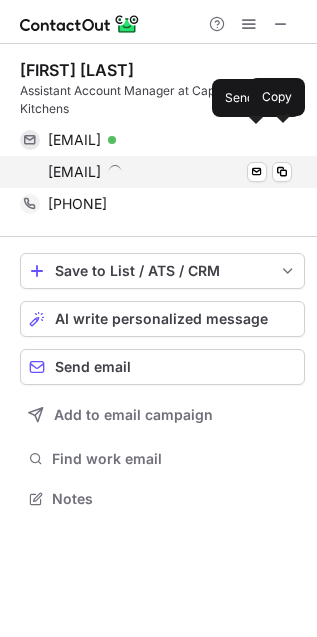 scroll, scrollTop: 11, scrollLeft: 10, axis: both 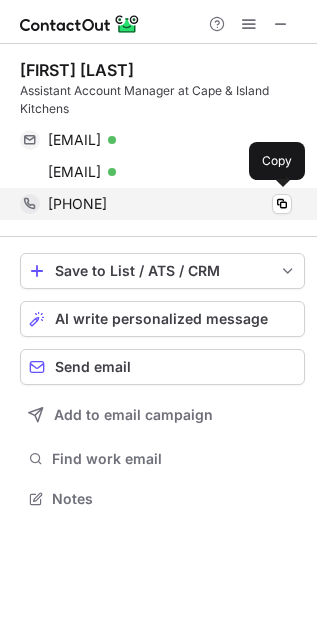 drag, startPoint x: 45, startPoint y: 133, endPoint x: 162, endPoint y: 206, distance: 137.90576 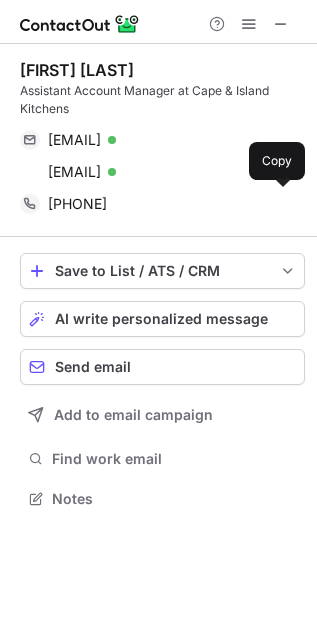 copy on "lisa@capekitchens.com Verified Send email Copy lisa@capekitchens.com Verified Send email Copy +17748496568" 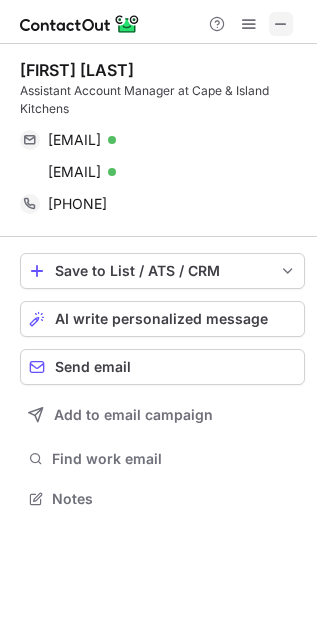 click at bounding box center (281, 24) 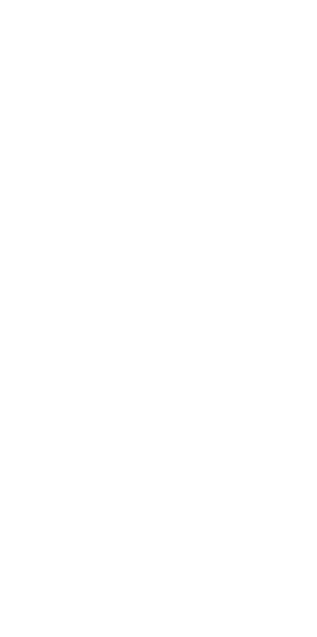 scroll, scrollTop: 0, scrollLeft: 0, axis: both 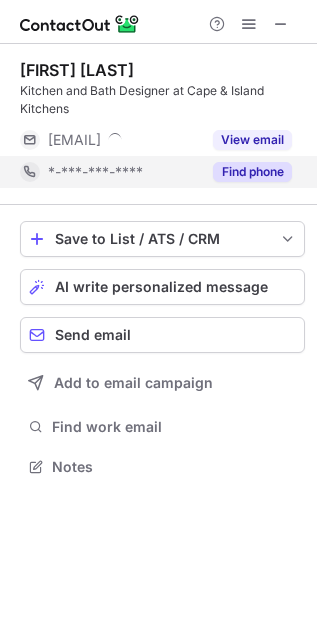 click on "Find phone" at bounding box center (252, 172) 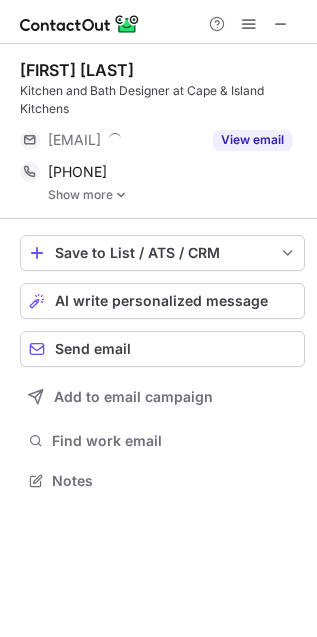 scroll, scrollTop: 10, scrollLeft: 10, axis: both 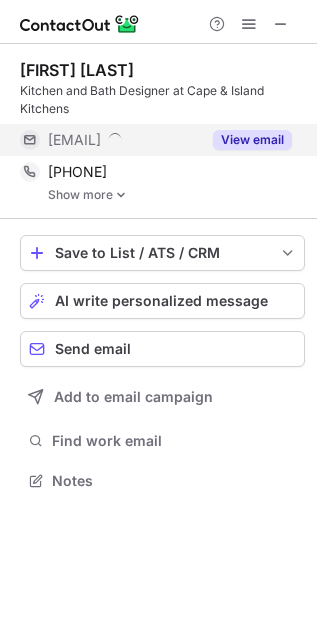 click on "View email" at bounding box center (252, 140) 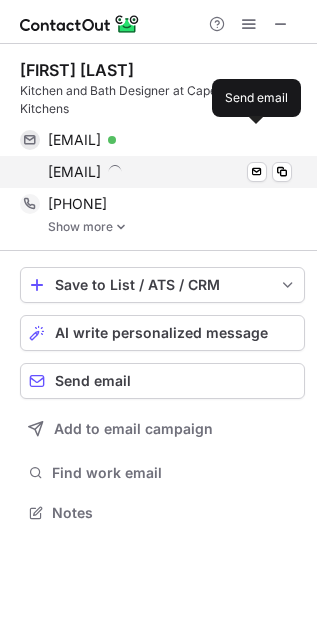 scroll, scrollTop: 10, scrollLeft: 10, axis: both 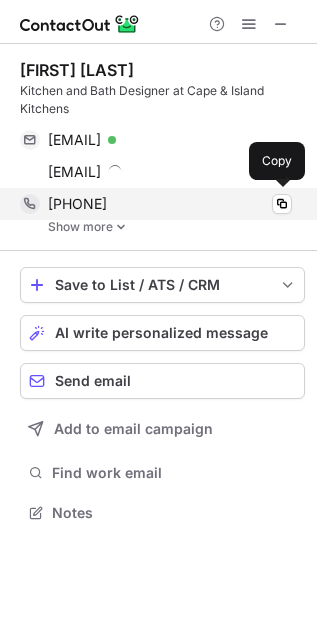 drag, startPoint x: 46, startPoint y: 136, endPoint x: 156, endPoint y: 200, distance: 127.263504 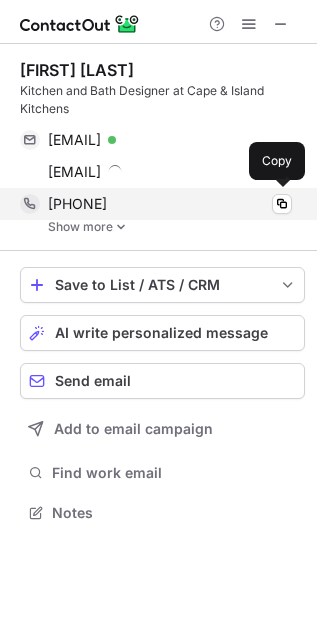 click on "Winn Fernandes Kitchen and Bath Designer at Cape & Island Kitchens winn@capekitchens.com Verified Send email Copy winn@capekitchens.com Send email Copy +15086545866 Copy Show more" at bounding box center (162, 147) 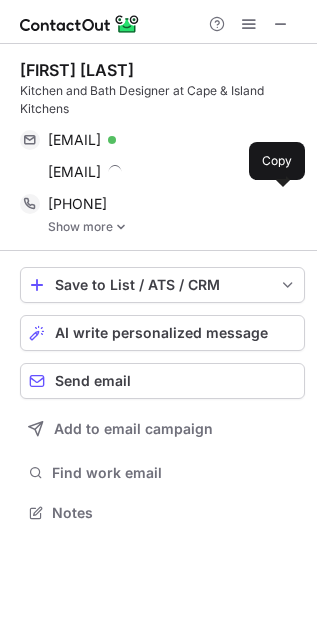 copy on "winn@capekitchens.com Verified Send email Copy winn@capekitchens.com Send email Copy +15086545866" 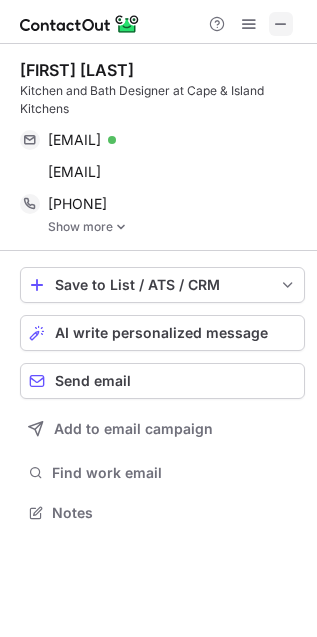 click at bounding box center (281, 24) 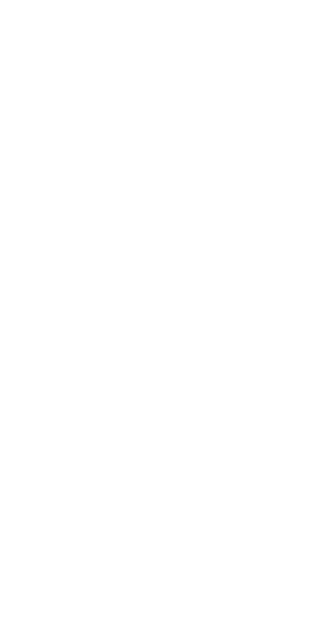 scroll, scrollTop: 0, scrollLeft: 0, axis: both 